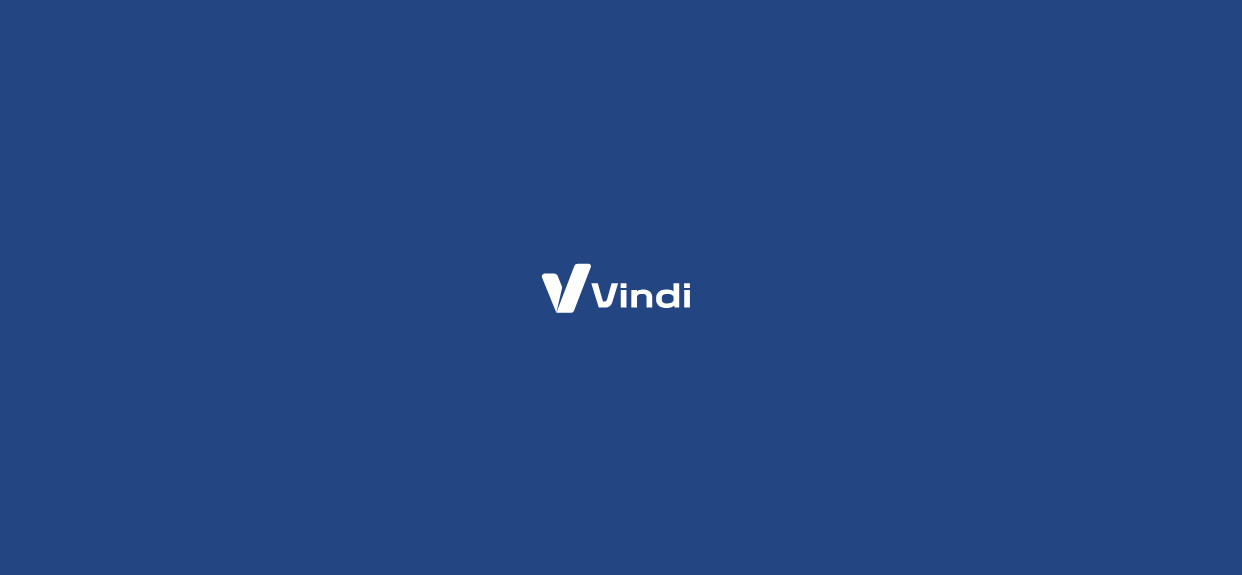 scroll, scrollTop: 0, scrollLeft: 0, axis: both 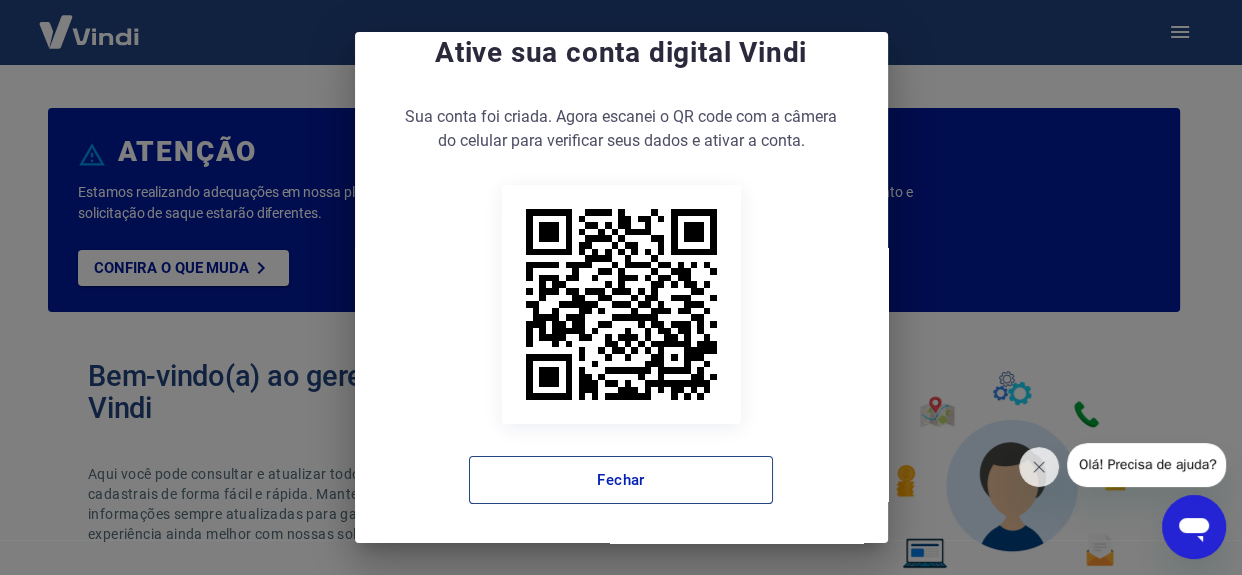 click on "Fechar" at bounding box center (621, 480) 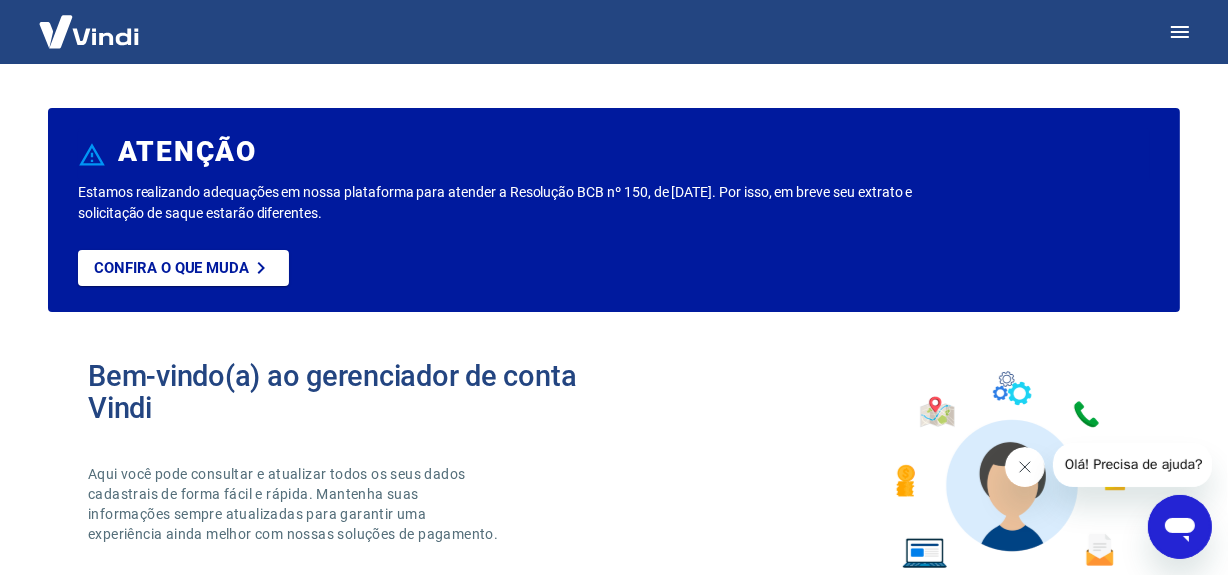 click 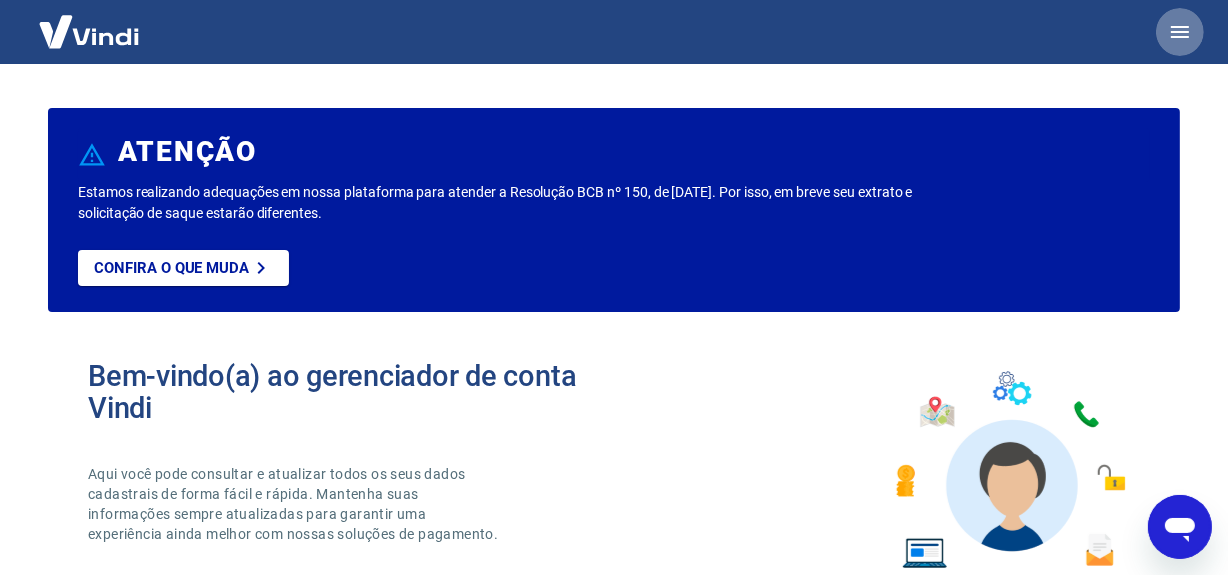 click at bounding box center [1180, 32] 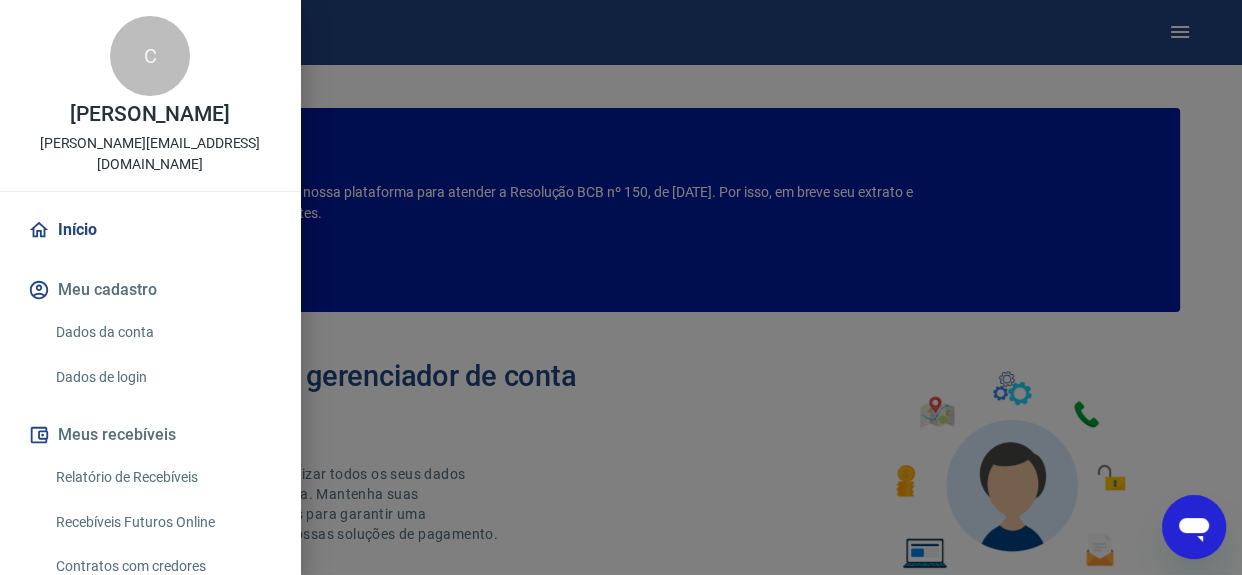 click on "Recebíveis Futuros Online" at bounding box center [162, 522] 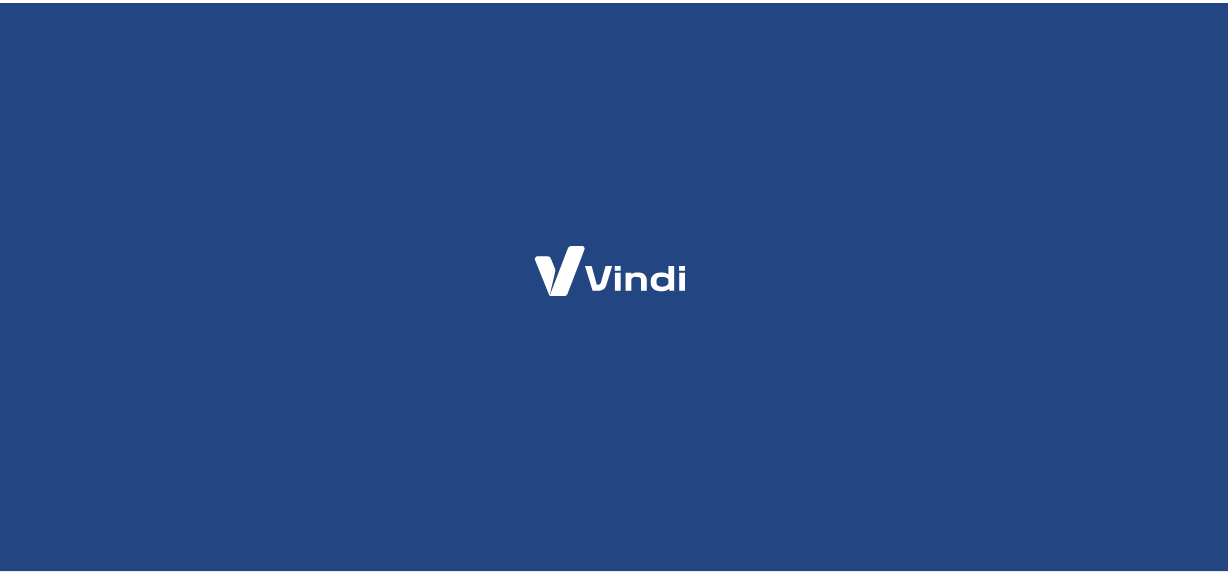 scroll, scrollTop: 0, scrollLeft: 0, axis: both 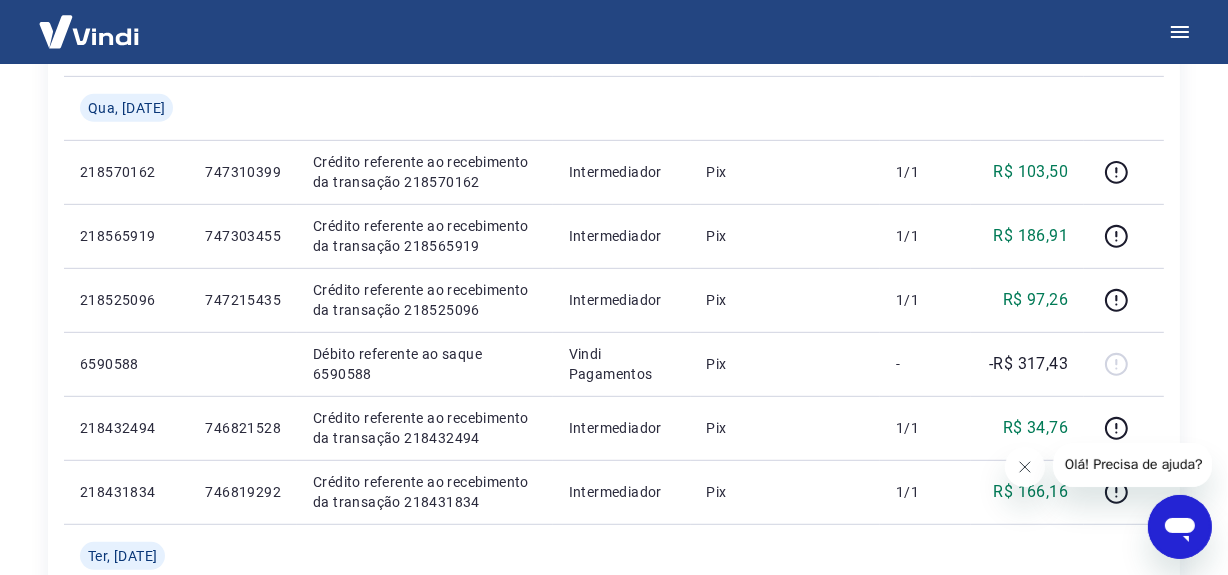 click at bounding box center (1024, 466) 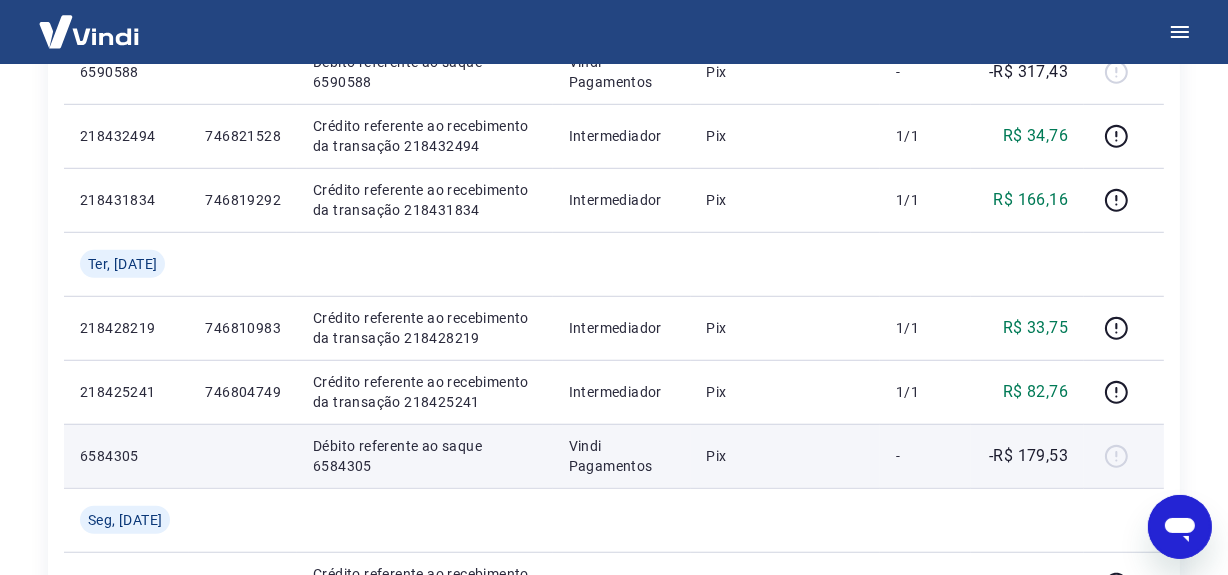 scroll, scrollTop: 1181, scrollLeft: 0, axis: vertical 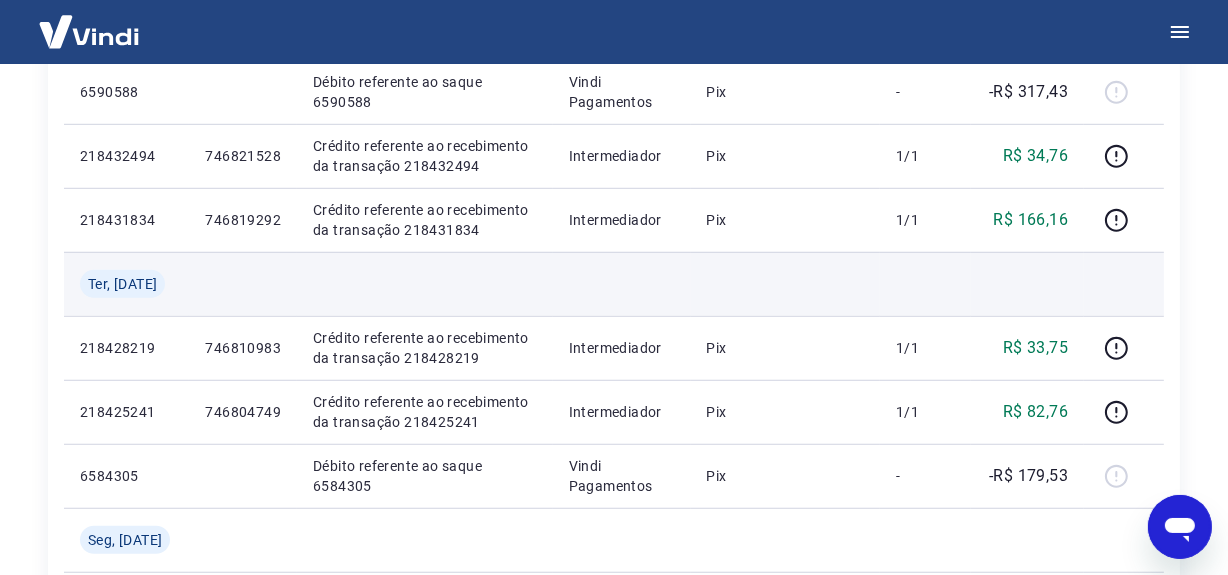 click at bounding box center (785, 284) 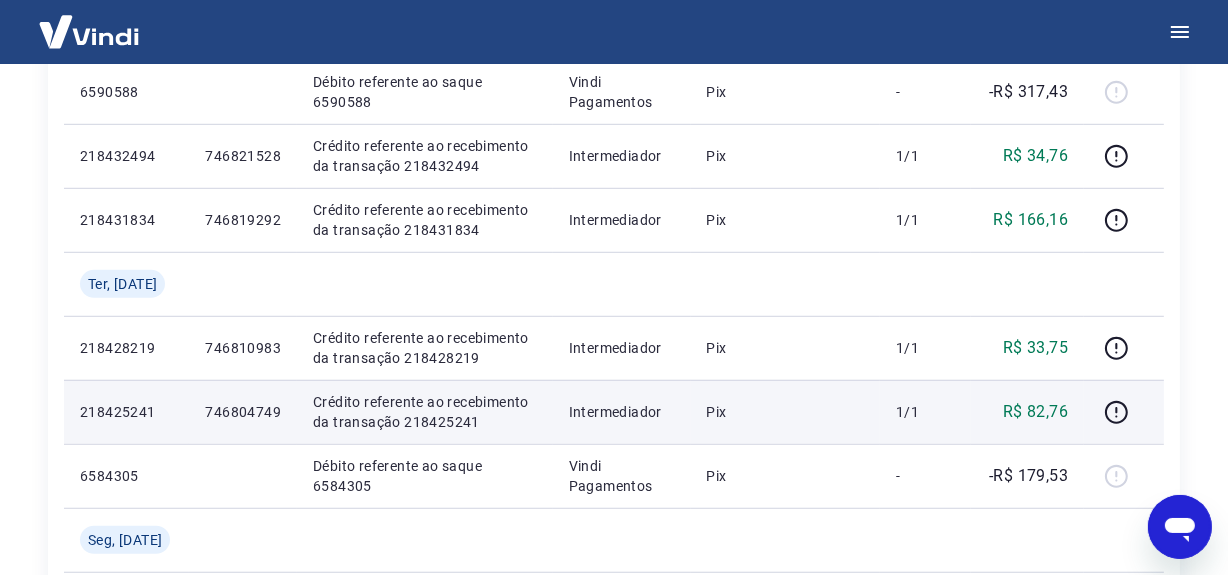 click on "Crédito referente ao recebimento da transação 218425241" at bounding box center [425, 412] 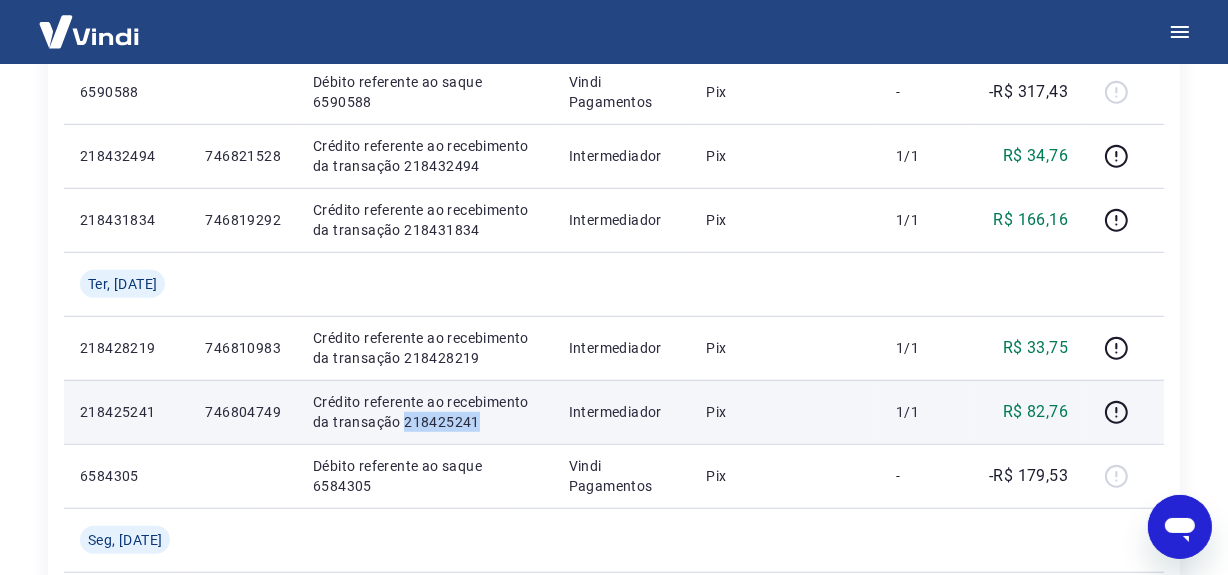 click on "Crédito referente ao recebimento da transação 218425241" at bounding box center [425, 412] 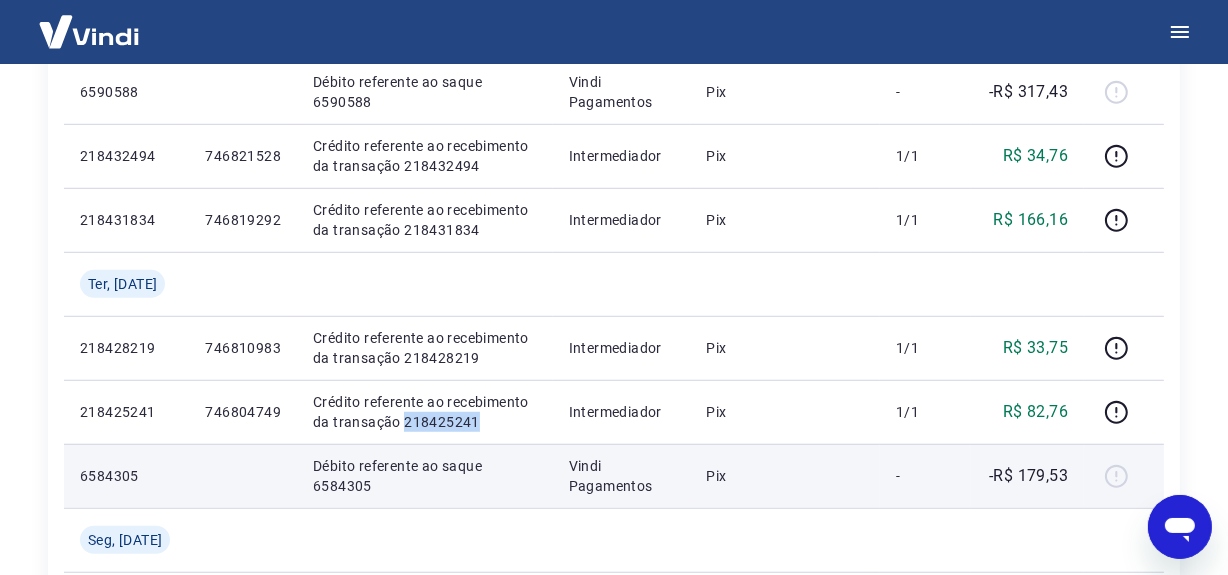 copy on "218425241" 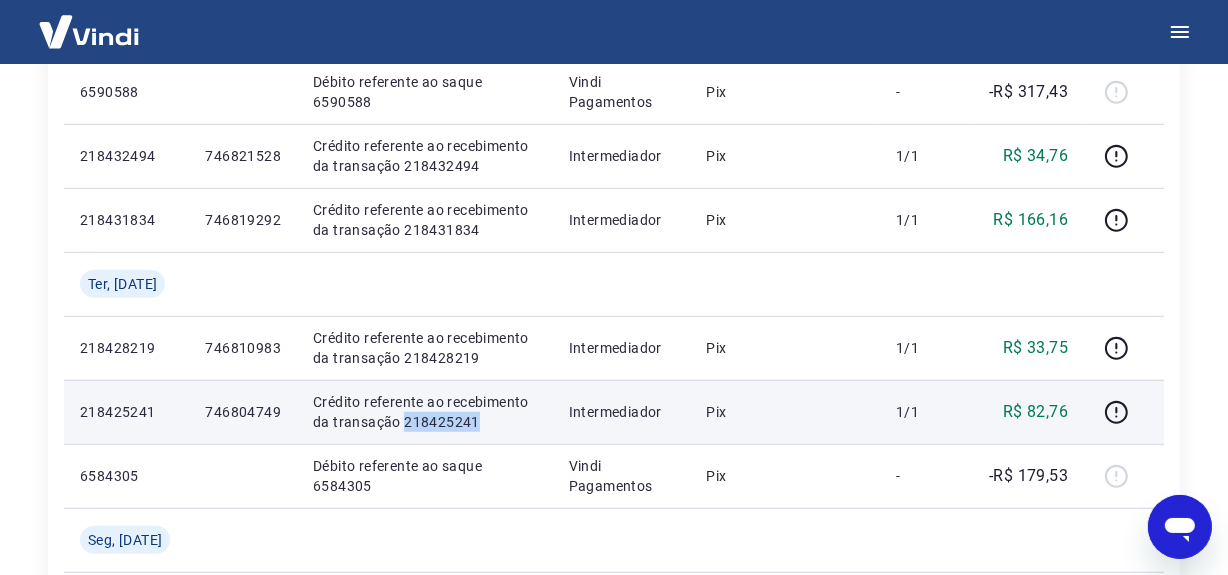 copy on "218425241" 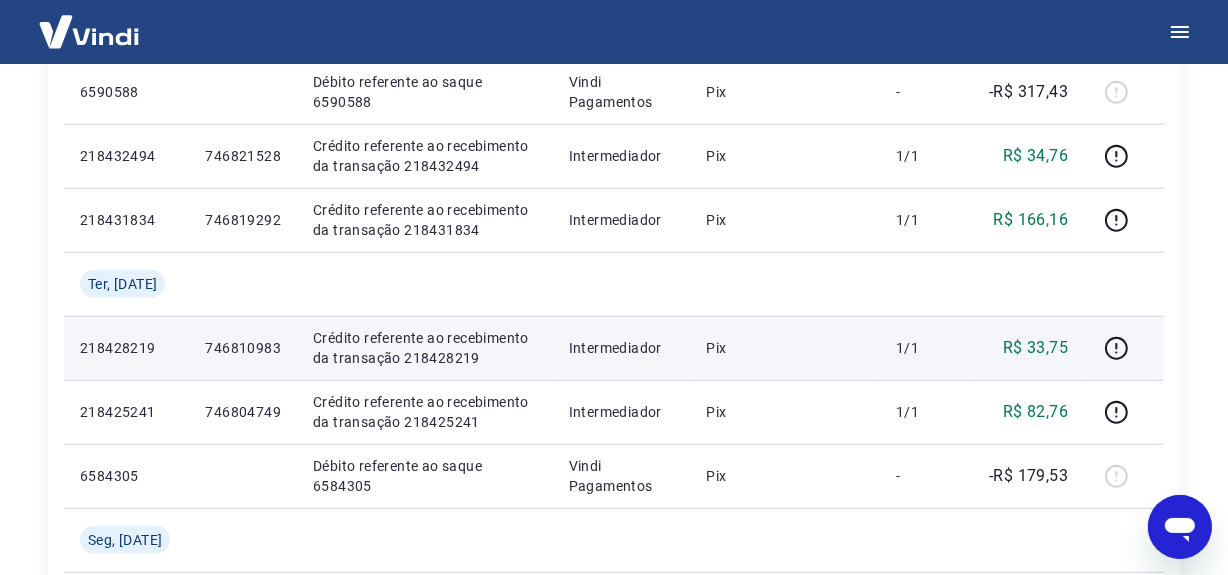 click on "Crédito referente ao recebimento da transação 218428219" at bounding box center (425, 348) 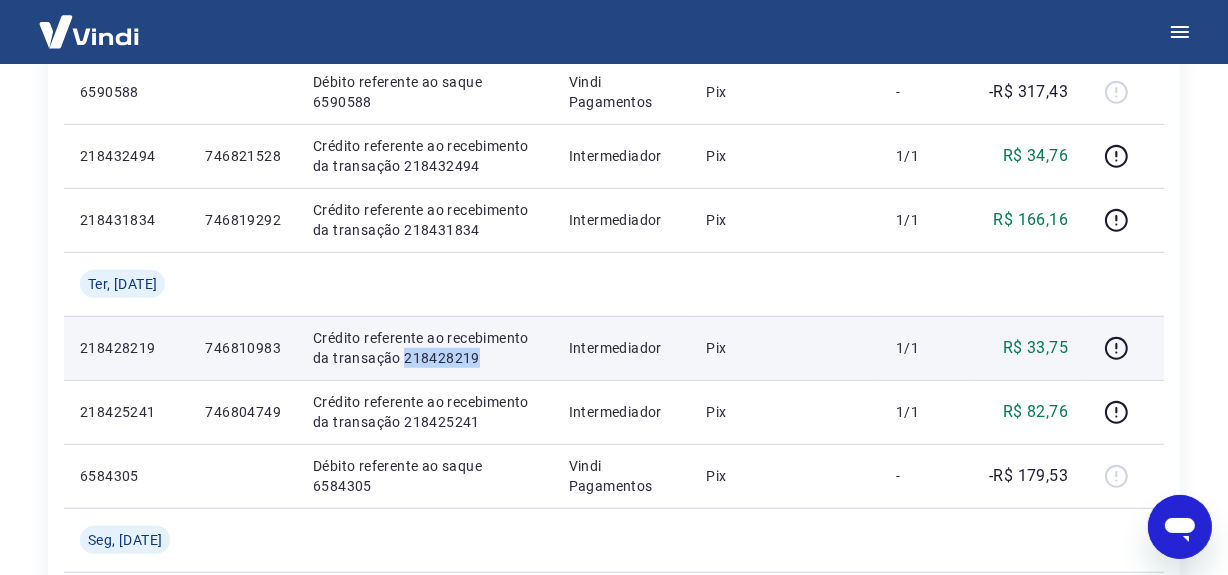 click on "Crédito referente ao recebimento da transação 218428219" at bounding box center (425, 348) 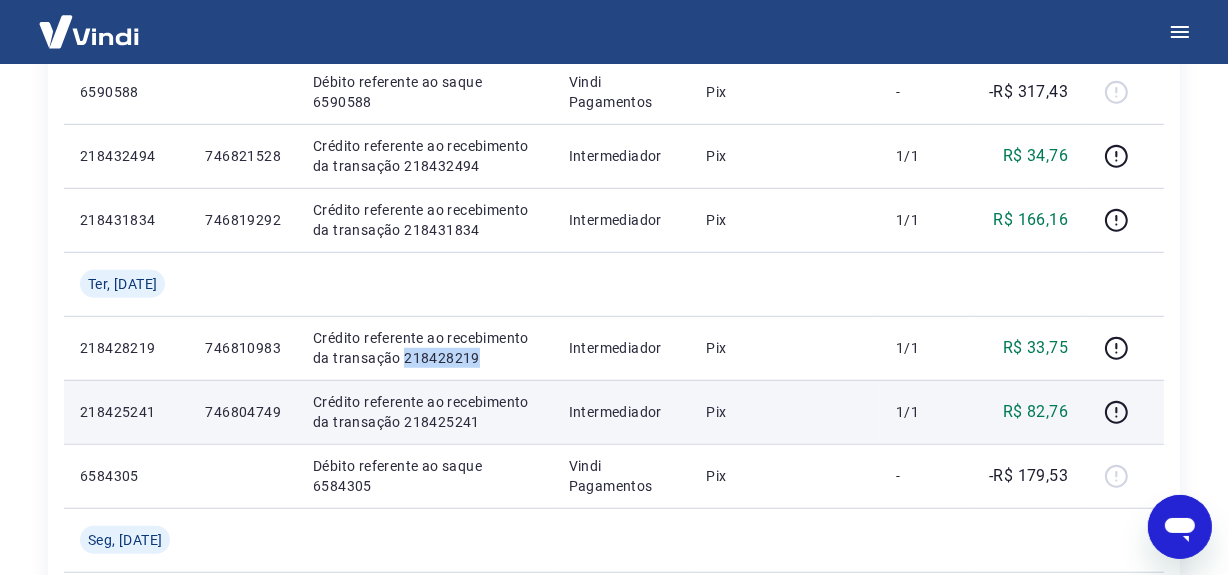 copy on "218428219" 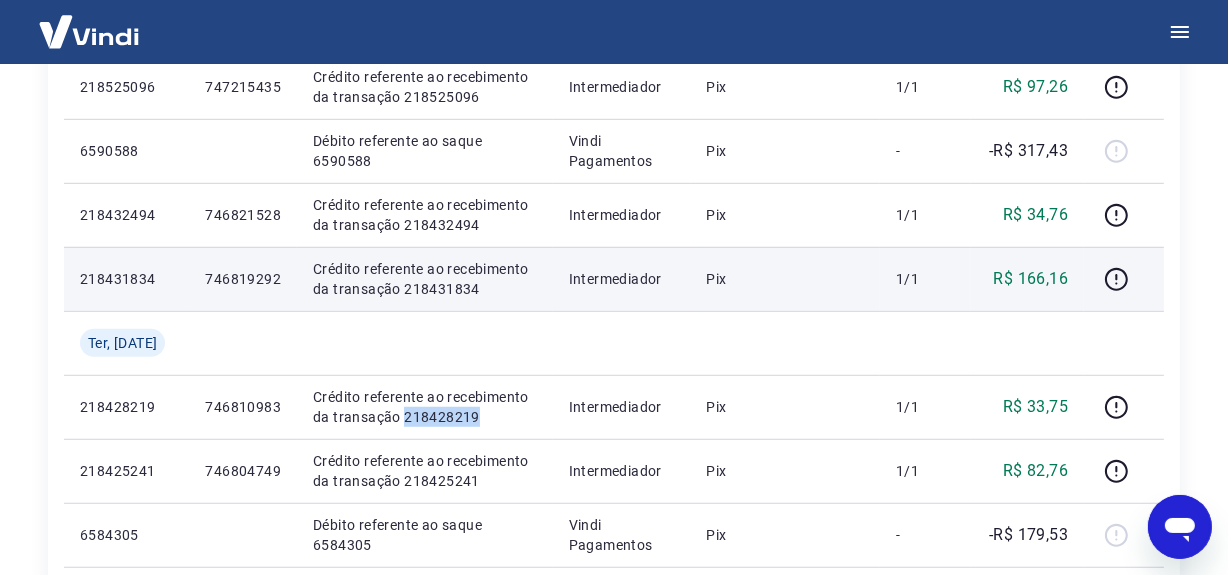 scroll, scrollTop: 1090, scrollLeft: 0, axis: vertical 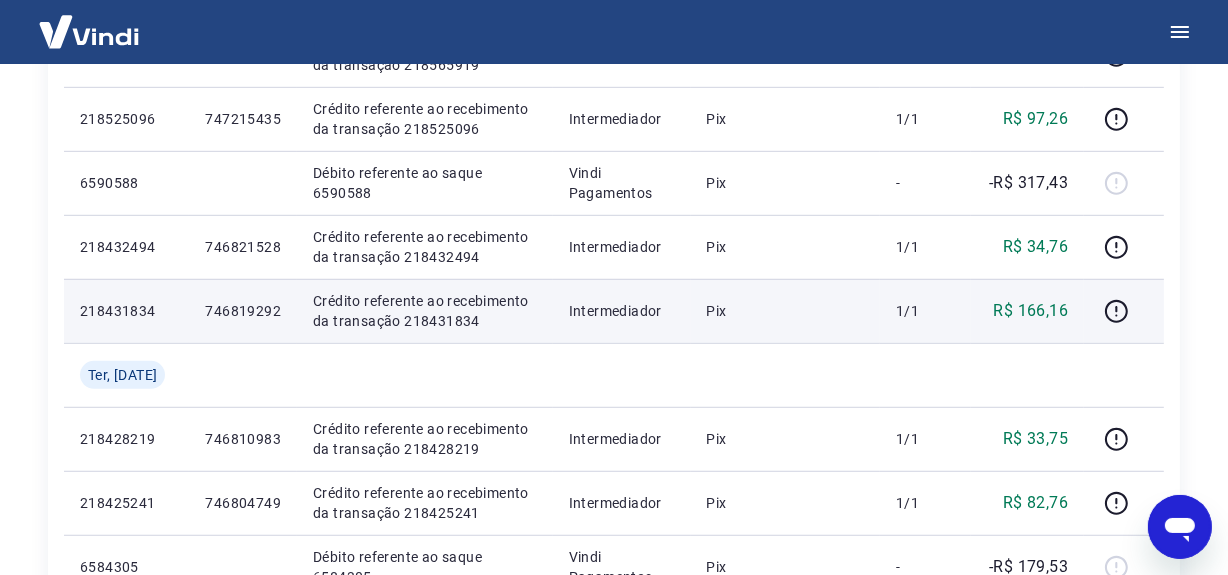click on "Crédito referente ao recebimento da transação 218431834" at bounding box center (425, 311) 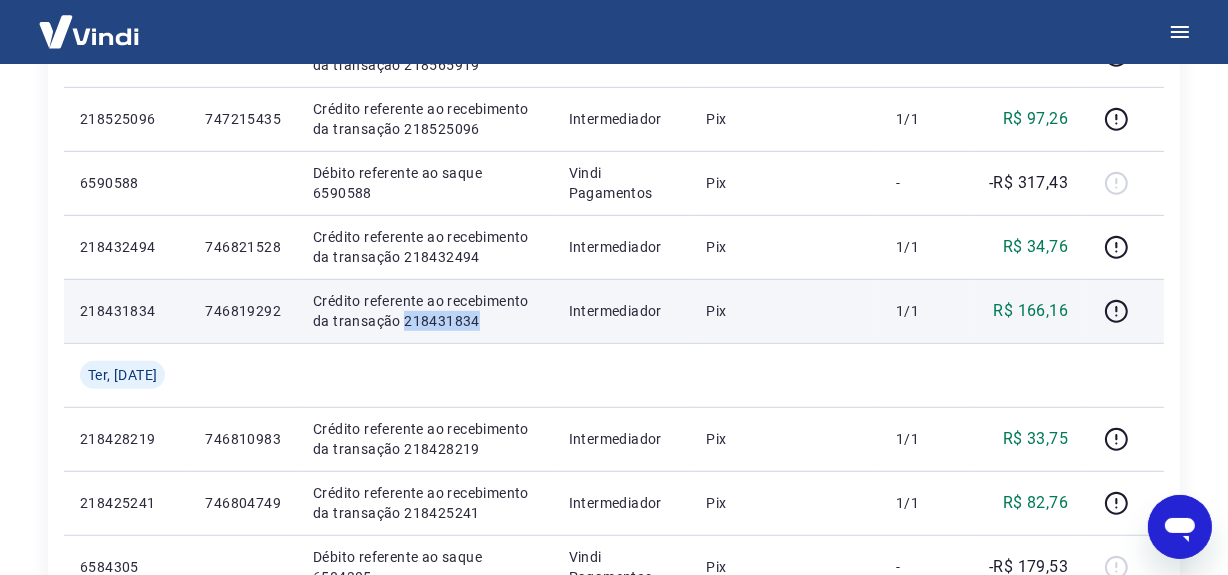 drag, startPoint x: 427, startPoint y: 318, endPoint x: 451, endPoint y: 329, distance: 26.400757 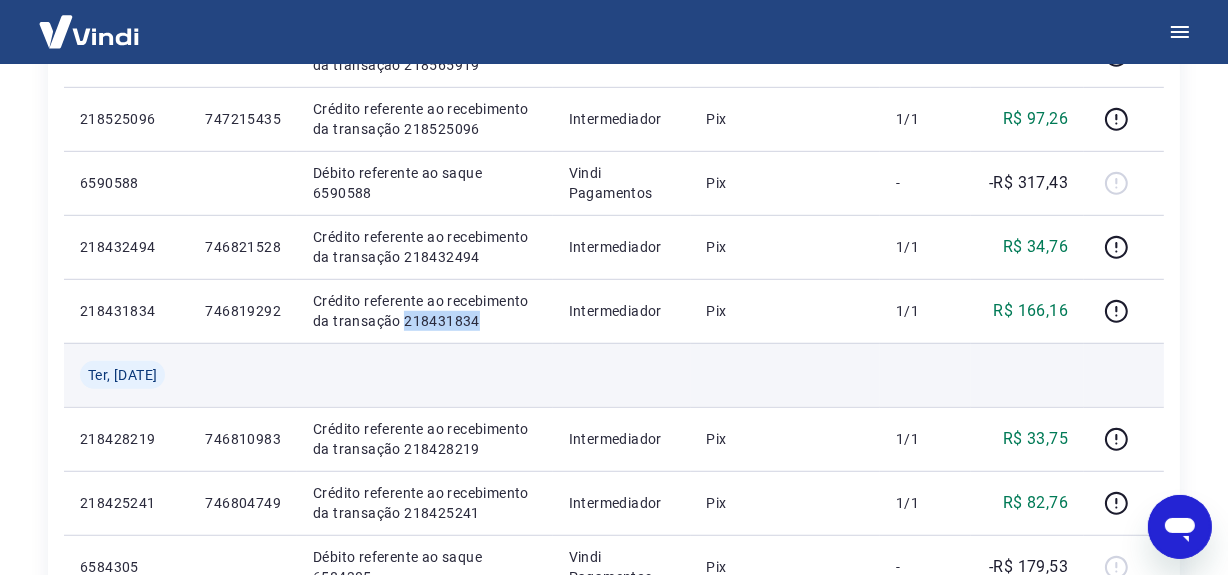 copy on "218431834" 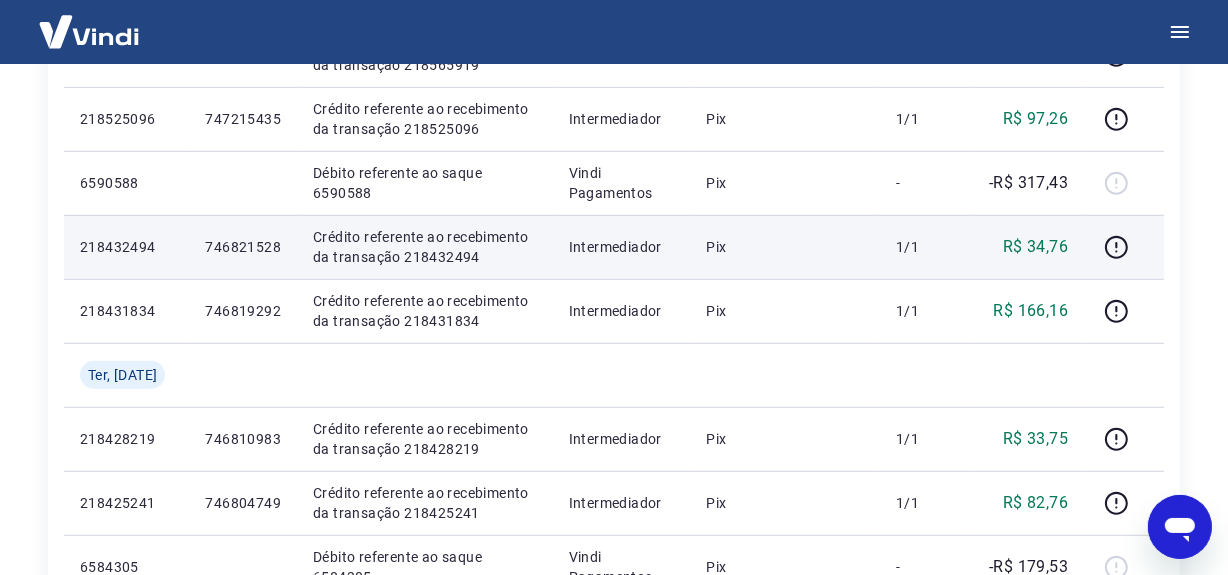 click on "Crédito referente ao recebimento da transação 218432494" at bounding box center [425, 247] 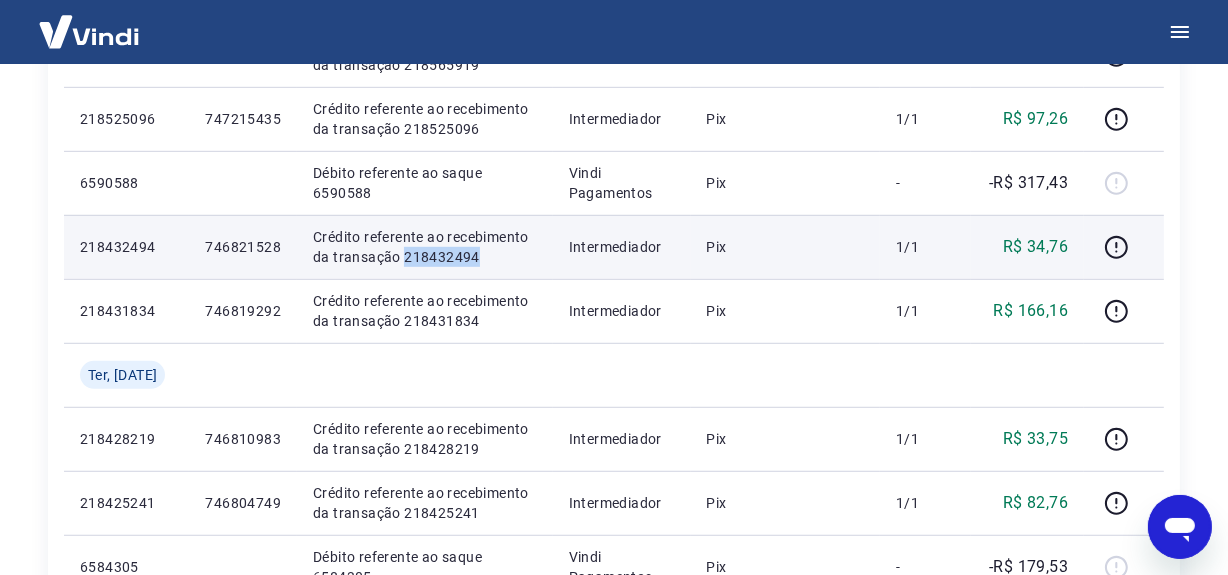 click on "Crédito referente ao recebimento da transação 218432494" at bounding box center (425, 247) 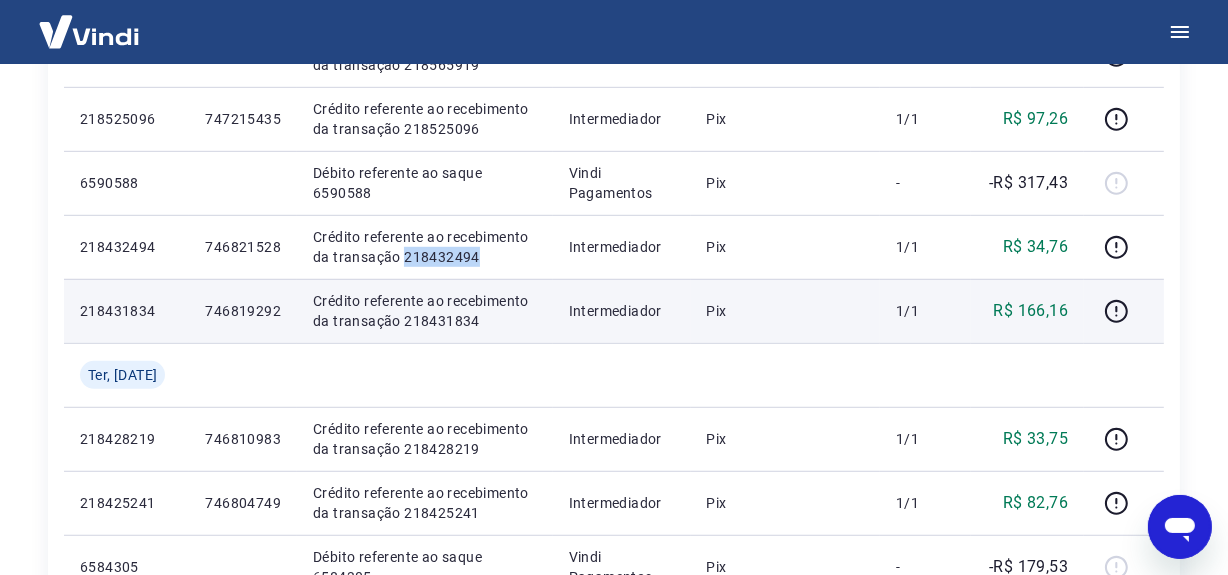copy on "218432494" 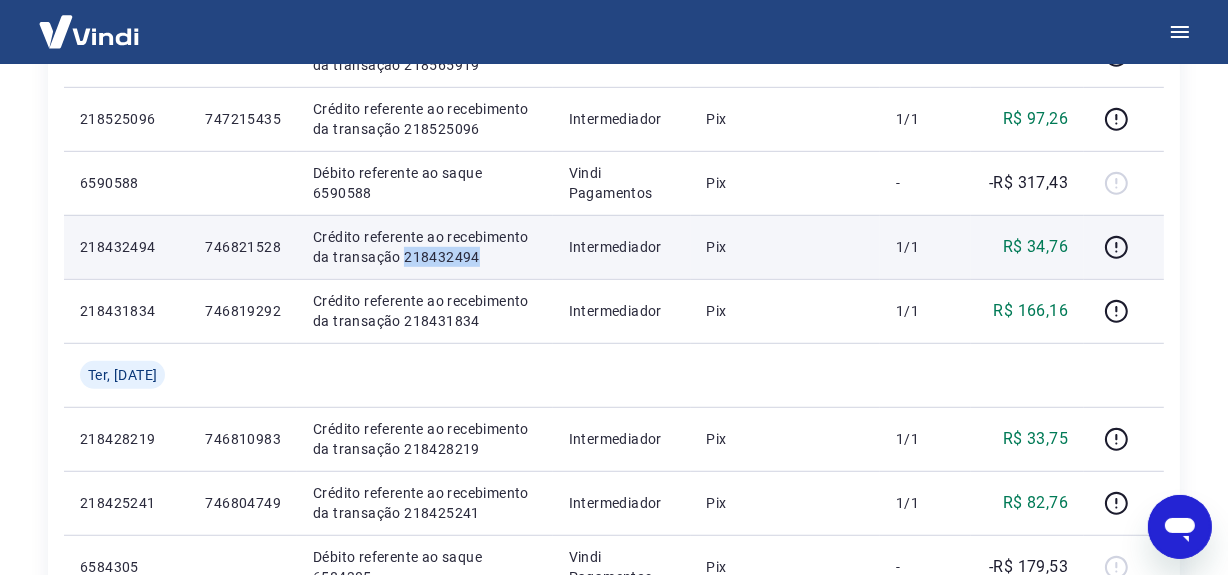 copy on "218432494" 